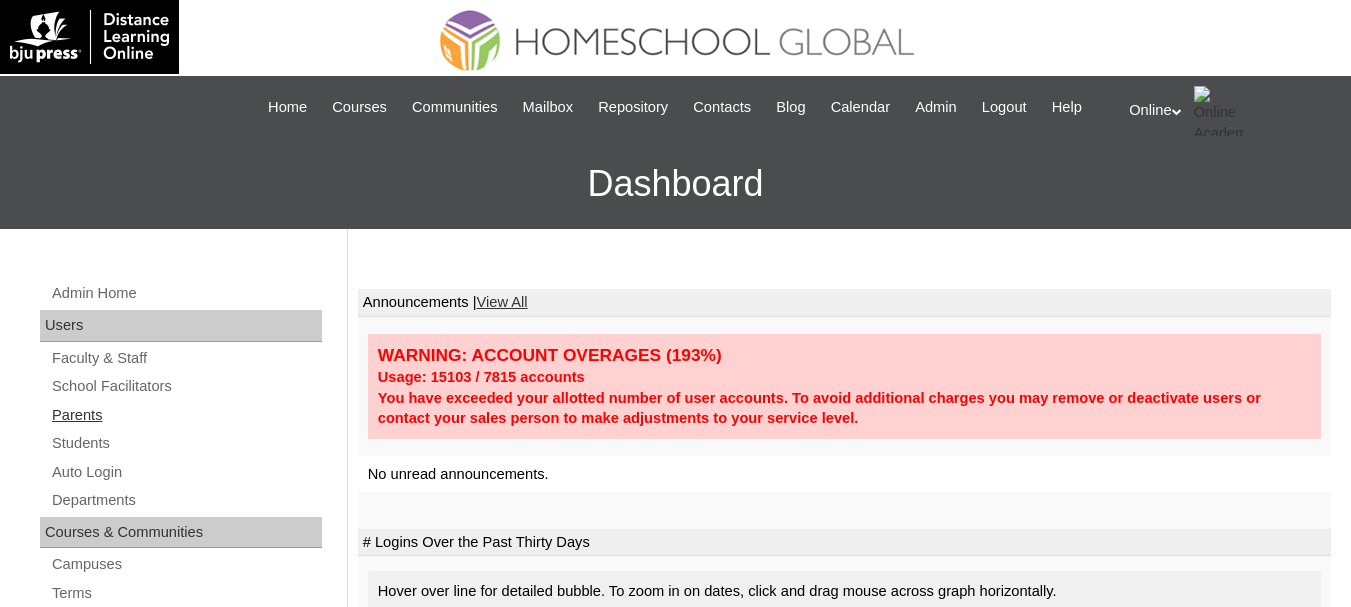 scroll, scrollTop: 0, scrollLeft: 0, axis: both 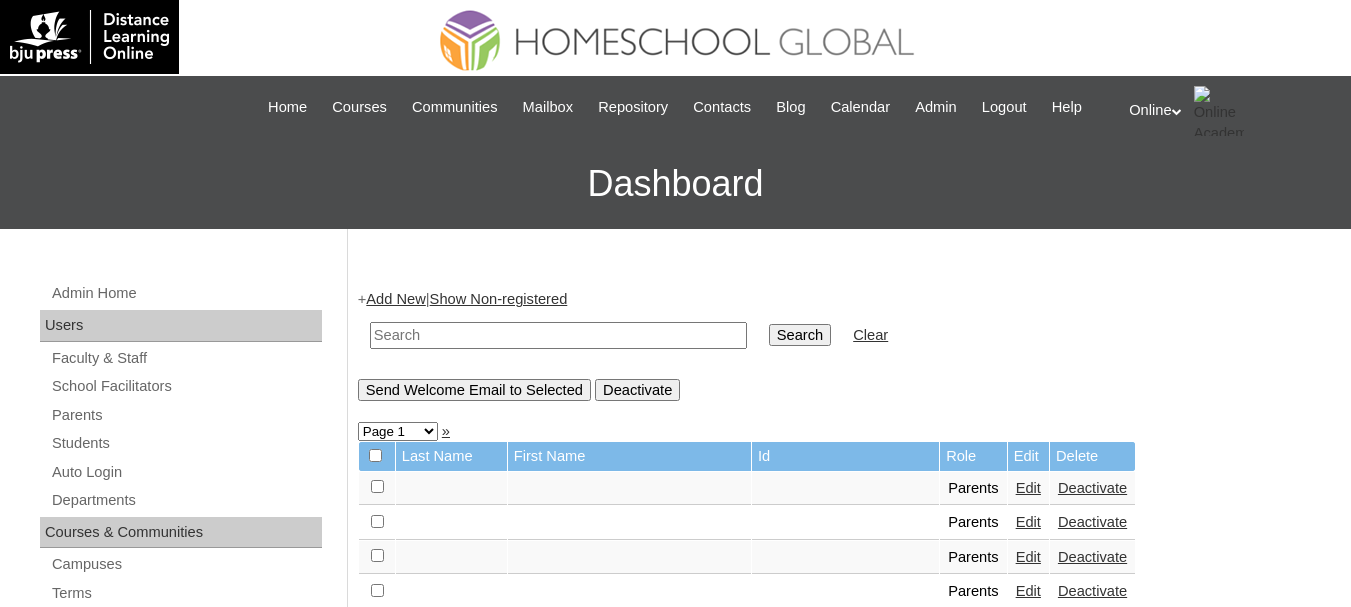 click at bounding box center (558, 335) 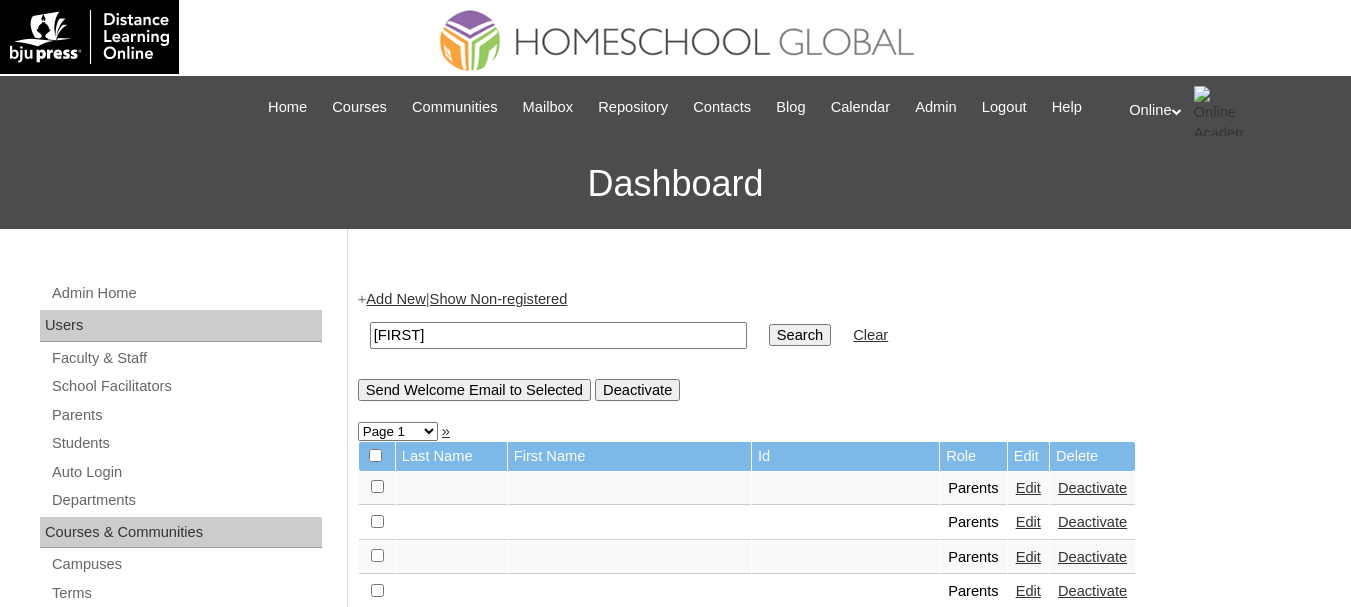 type on "nicolas" 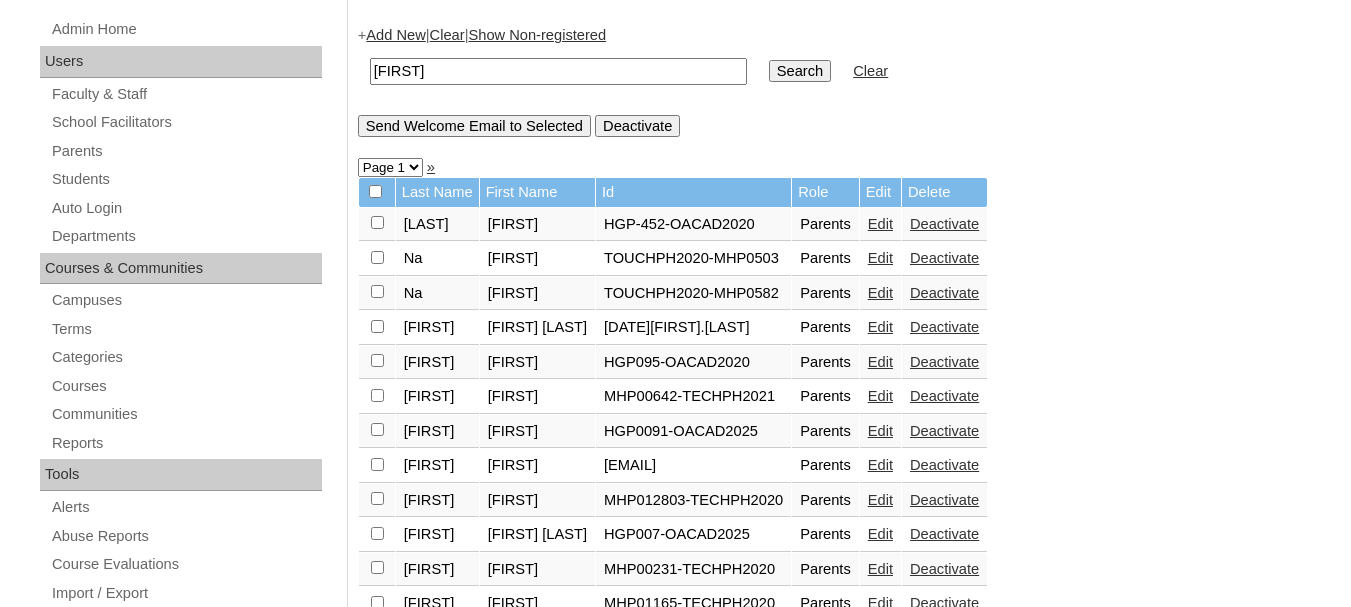 scroll, scrollTop: 300, scrollLeft: 0, axis: vertical 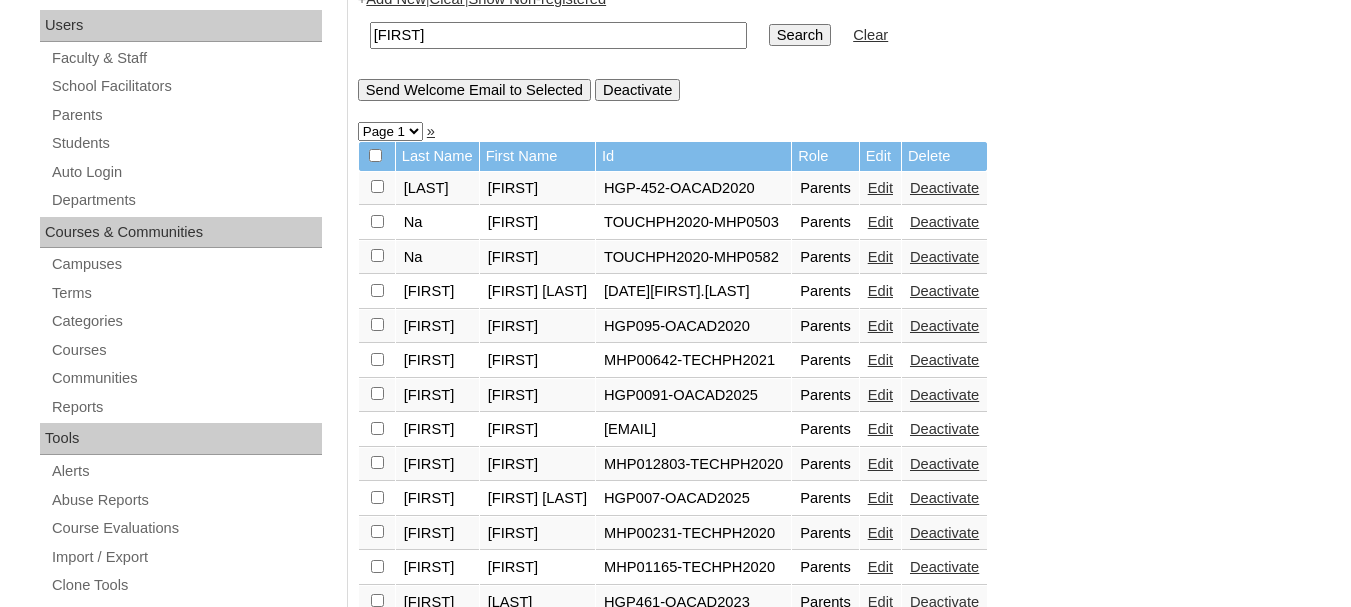 click on "Edit" at bounding box center [880, 395] 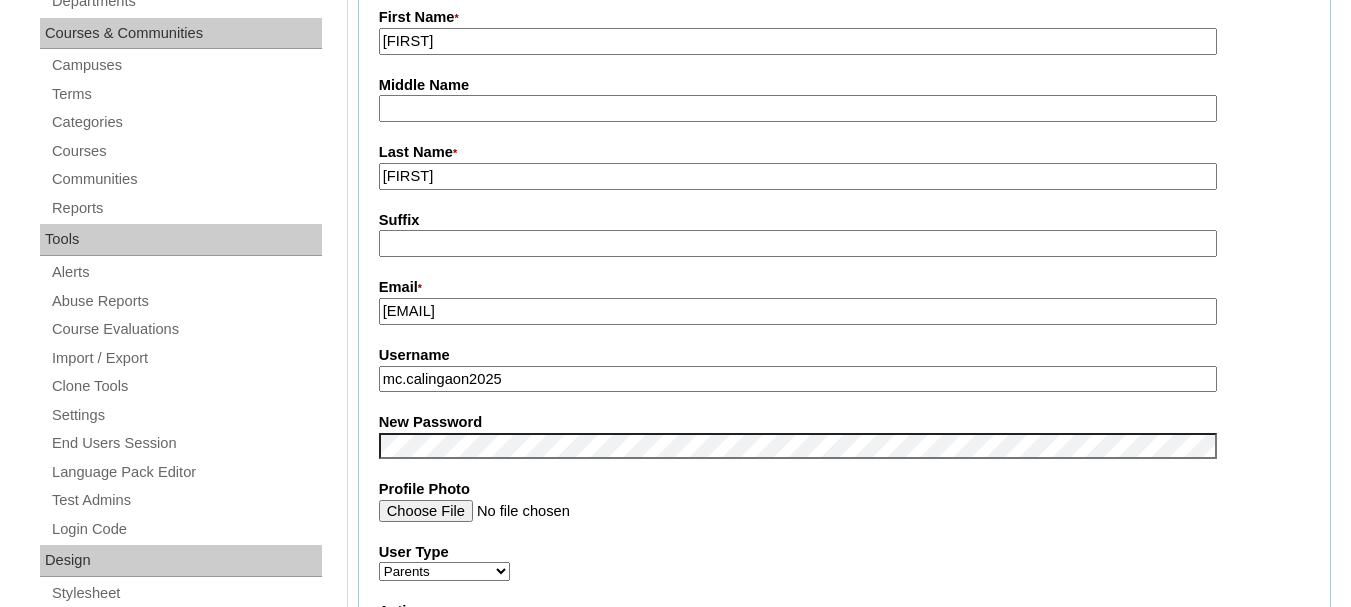scroll, scrollTop: 500, scrollLeft: 0, axis: vertical 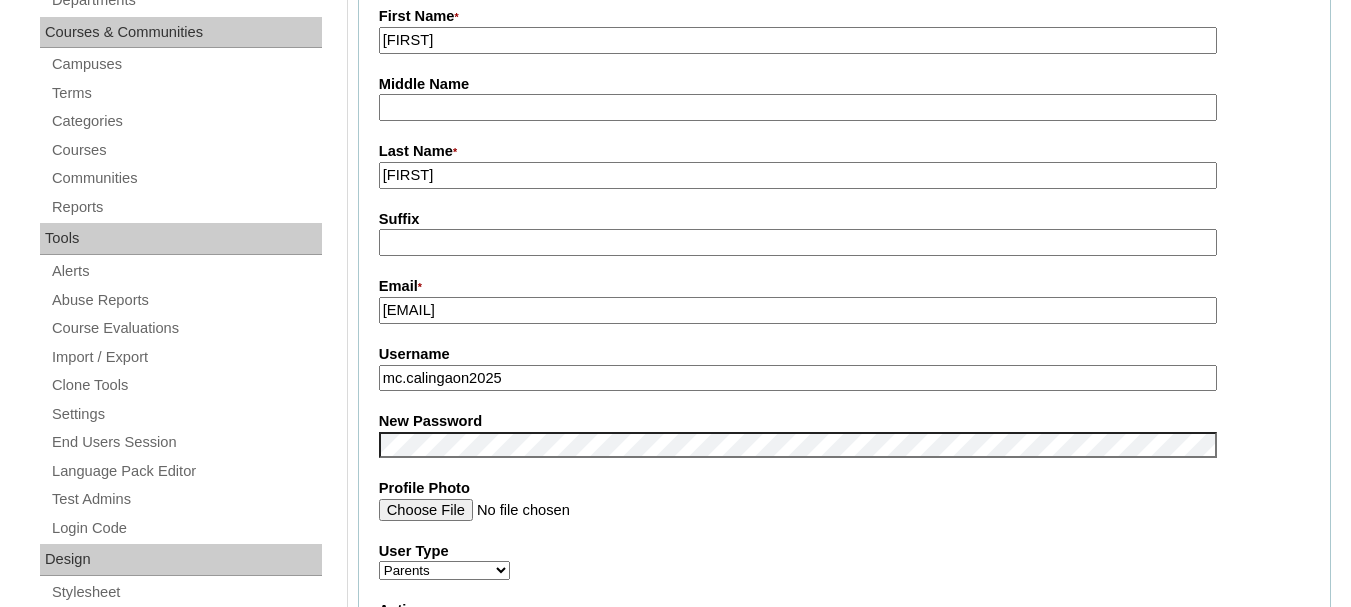 click on "Username" at bounding box center [844, 354] 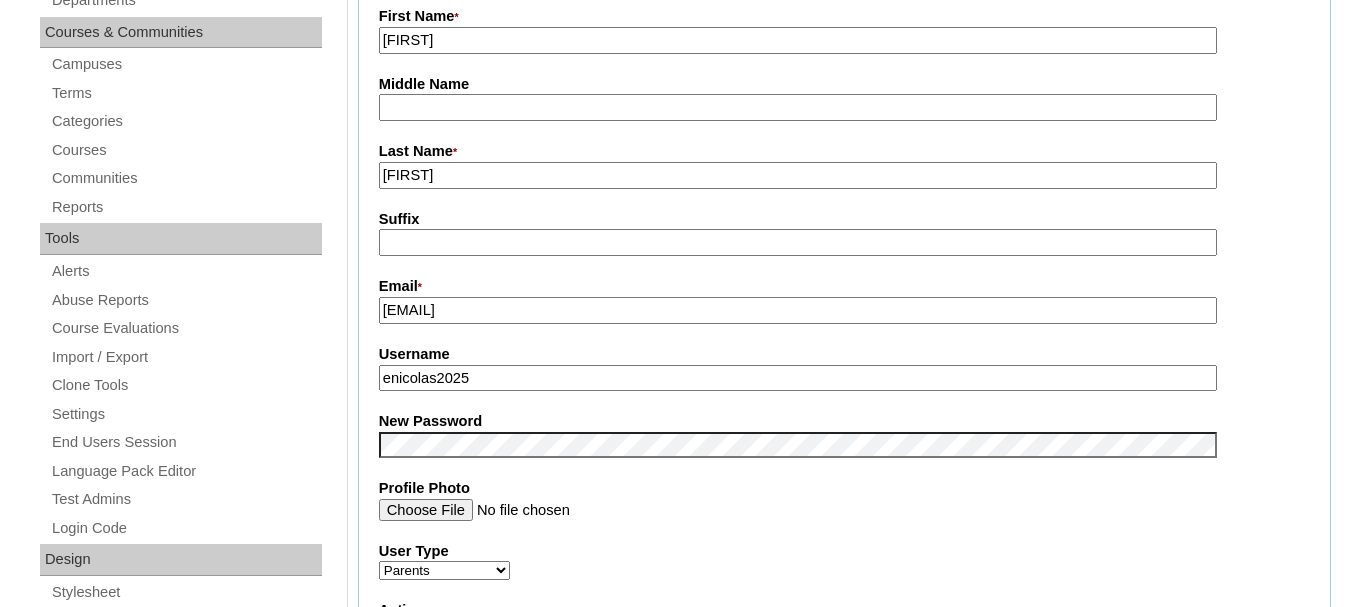 type on "enicolas2025" 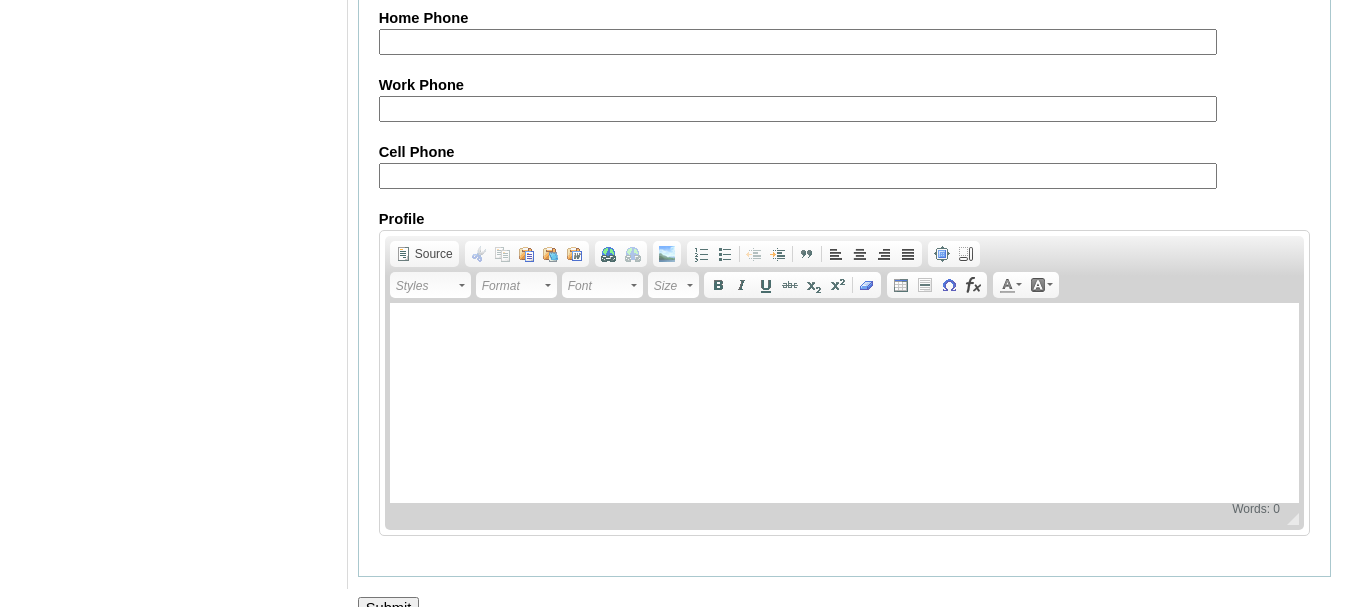 scroll, scrollTop: 2044, scrollLeft: 0, axis: vertical 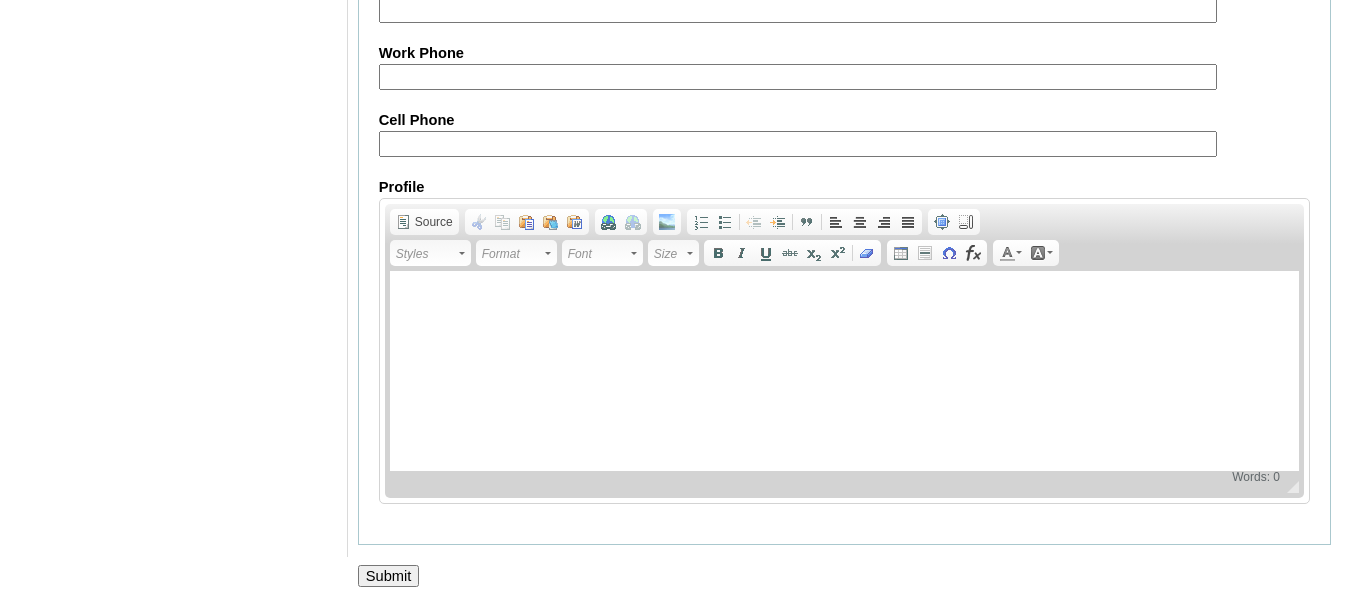 click on "Submit" at bounding box center (389, 576) 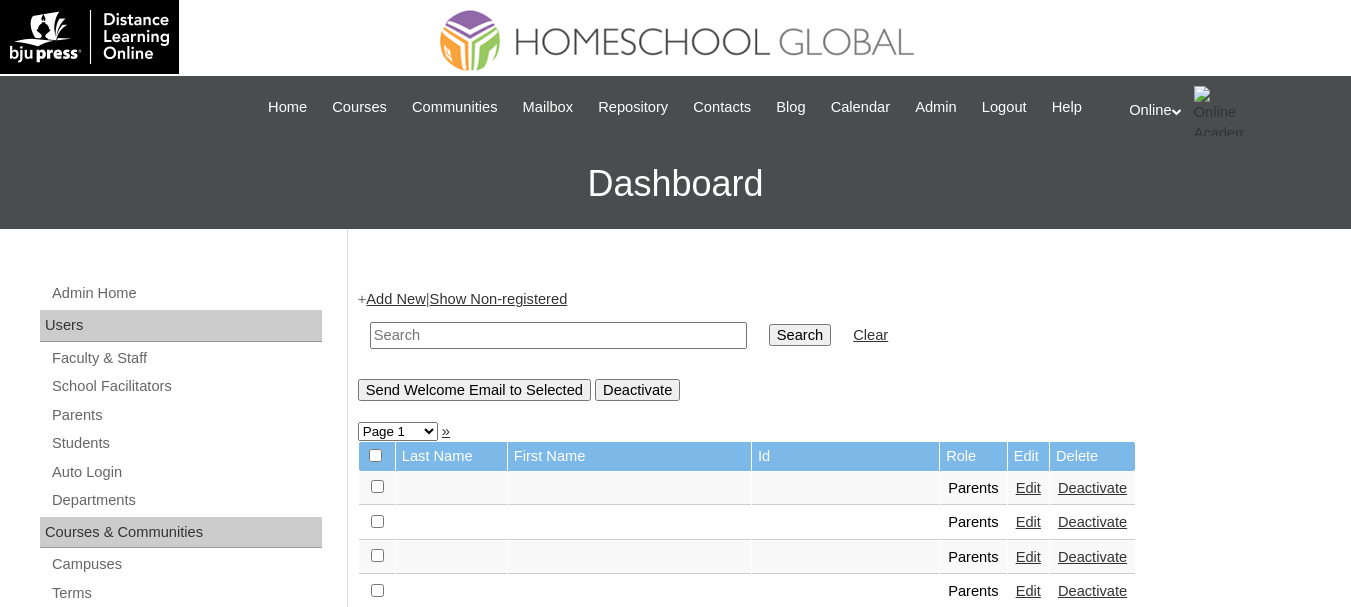 scroll, scrollTop: 0, scrollLeft: 0, axis: both 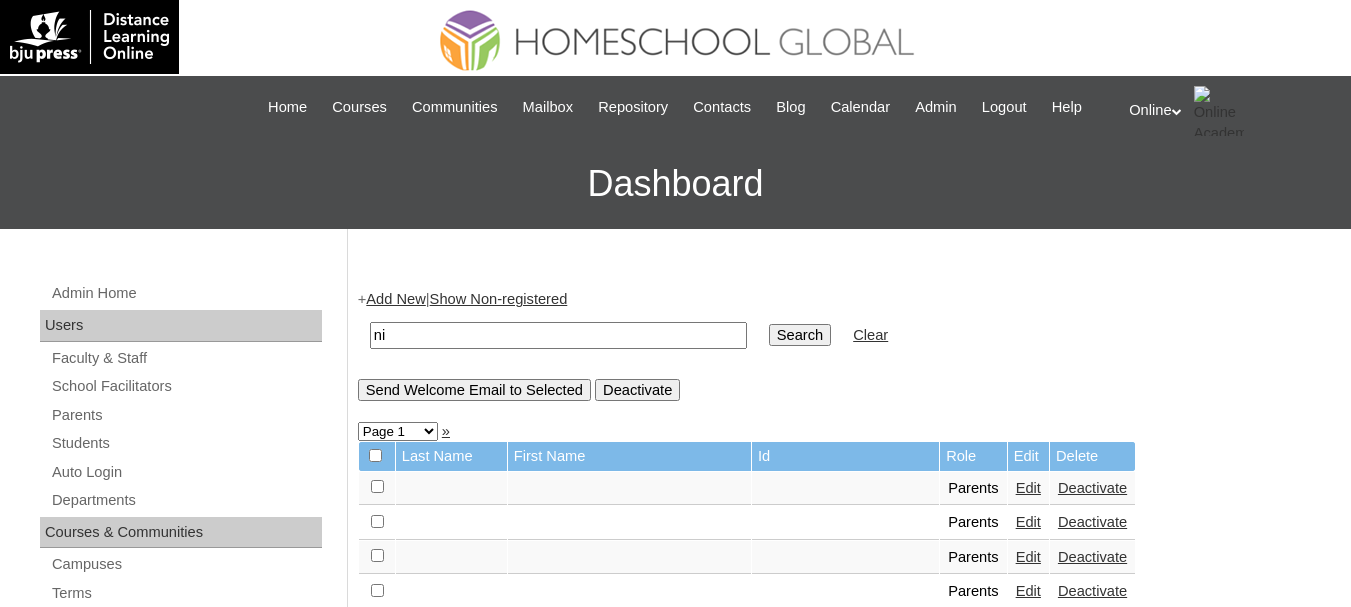 type on "[FIRST]" 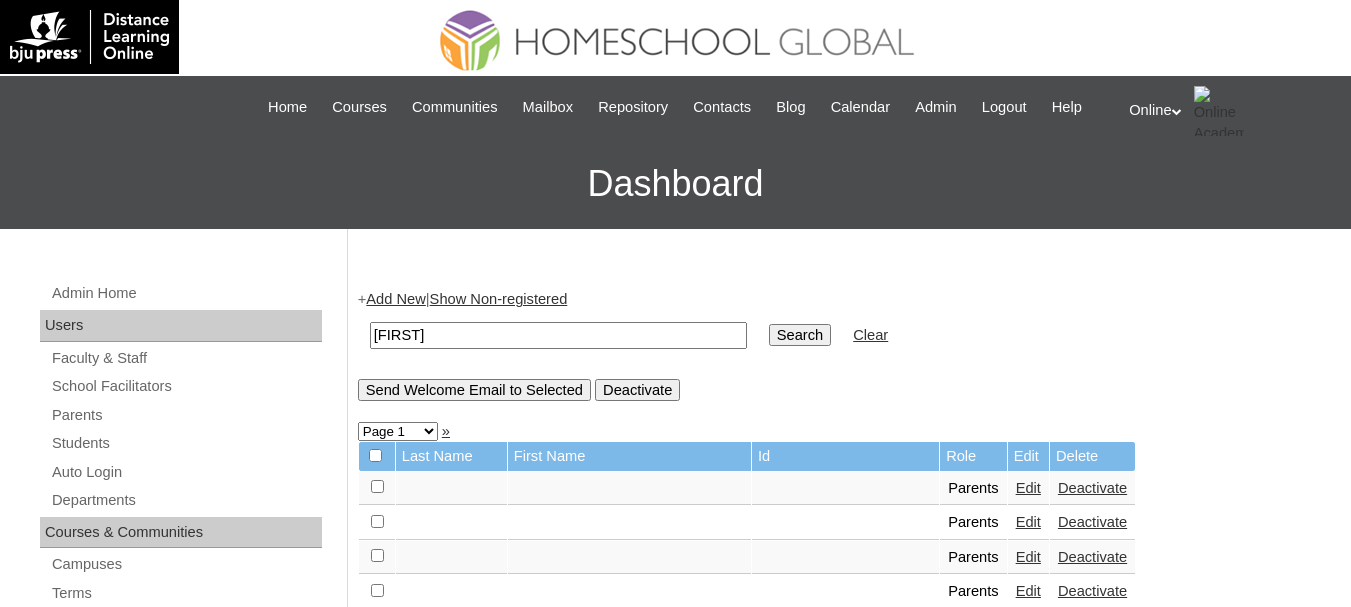 click on "Search" at bounding box center (800, 335) 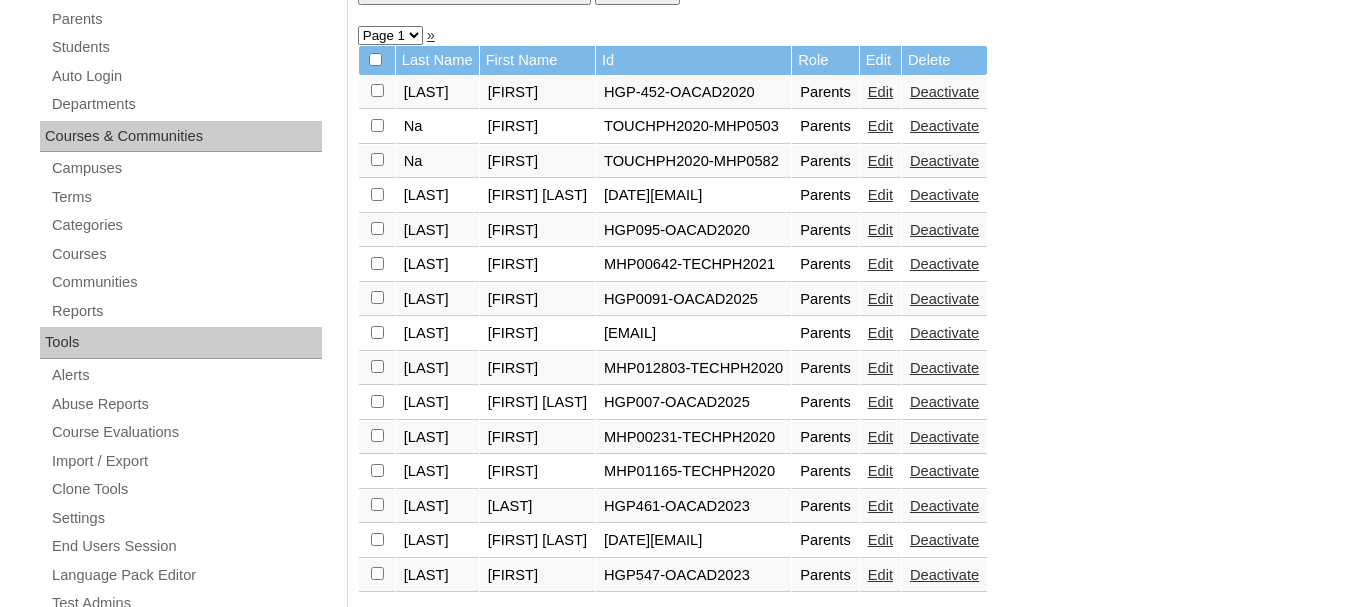 scroll, scrollTop: 400, scrollLeft: 0, axis: vertical 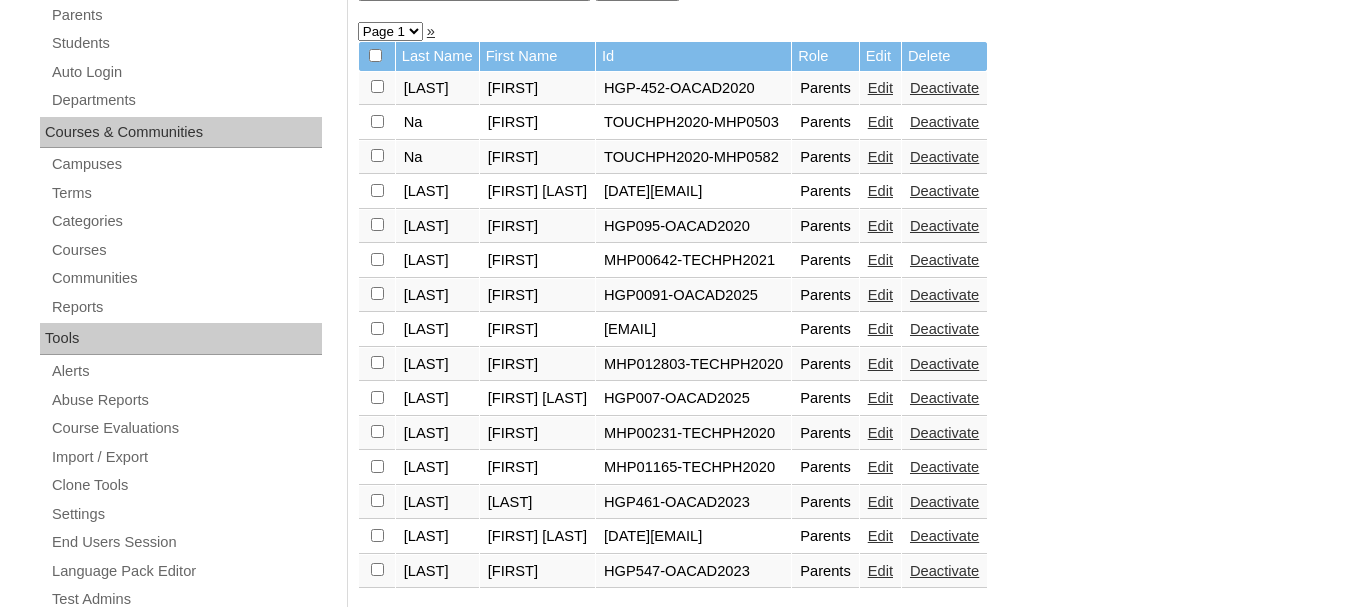 click on "Edit" at bounding box center (880, 295) 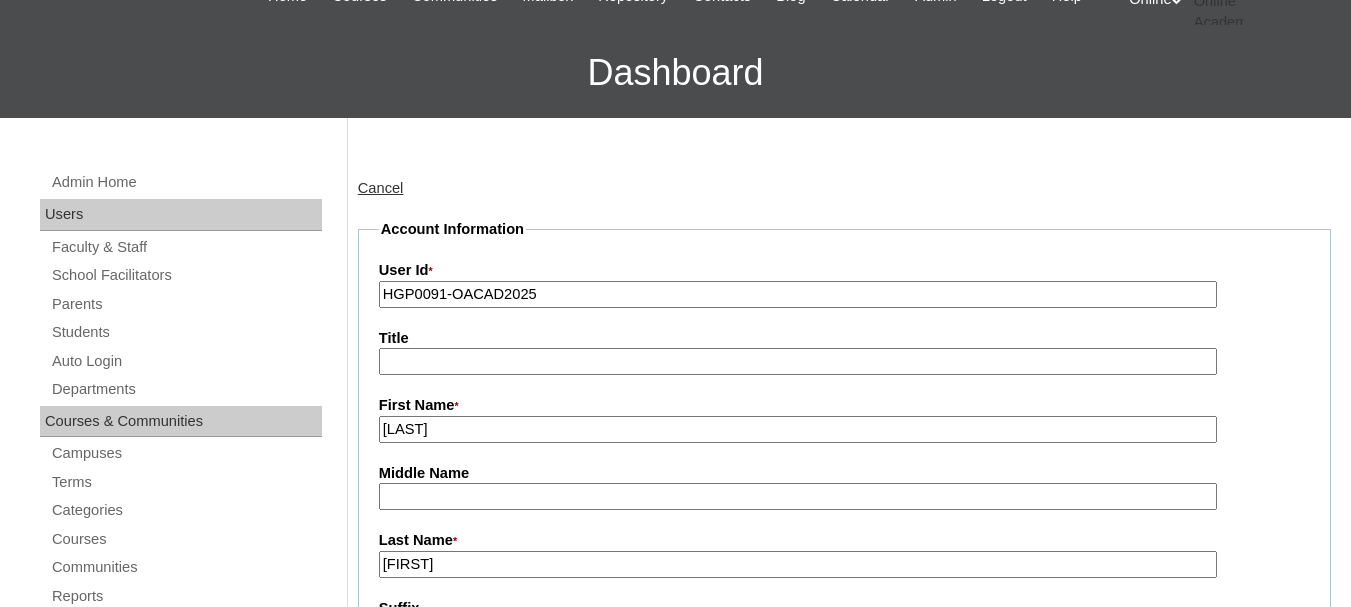 scroll, scrollTop: 100, scrollLeft: 0, axis: vertical 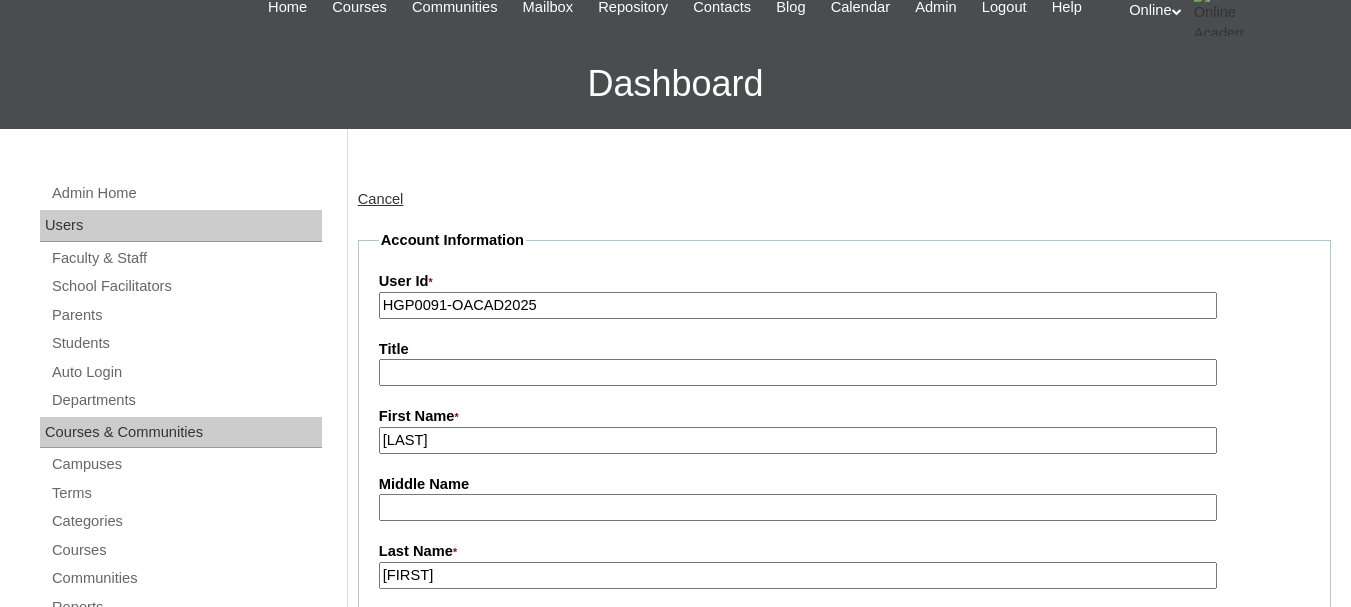 click on "Cancel" at bounding box center (381, 199) 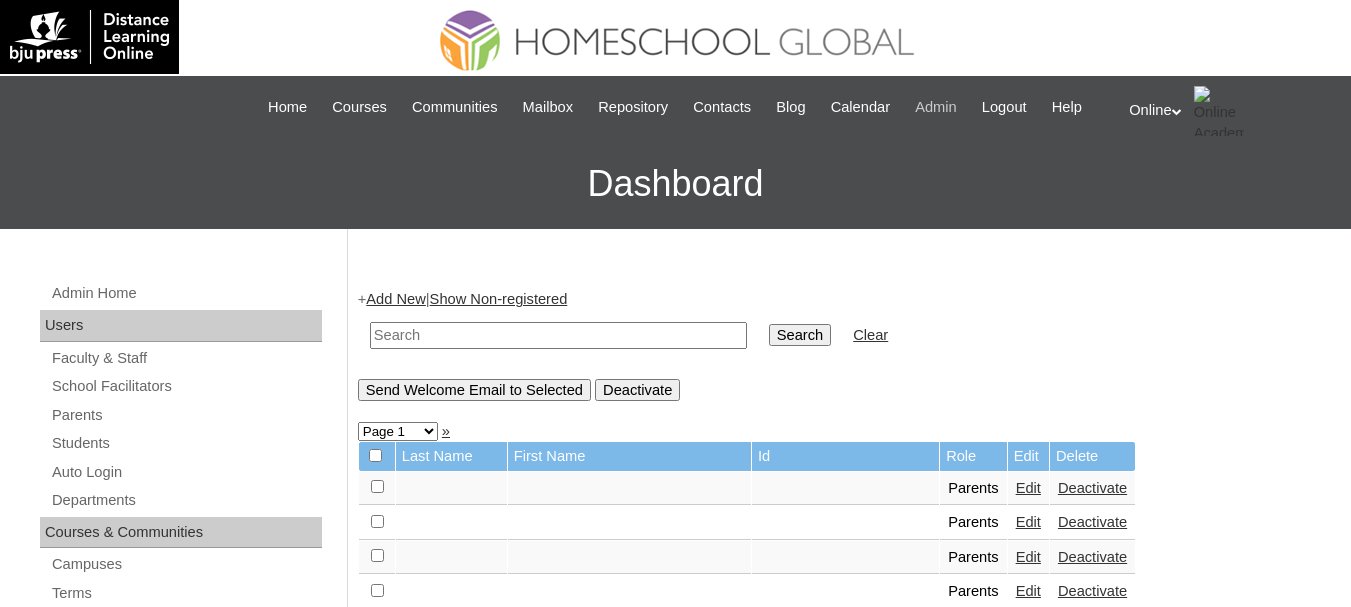 scroll, scrollTop: 0, scrollLeft: 0, axis: both 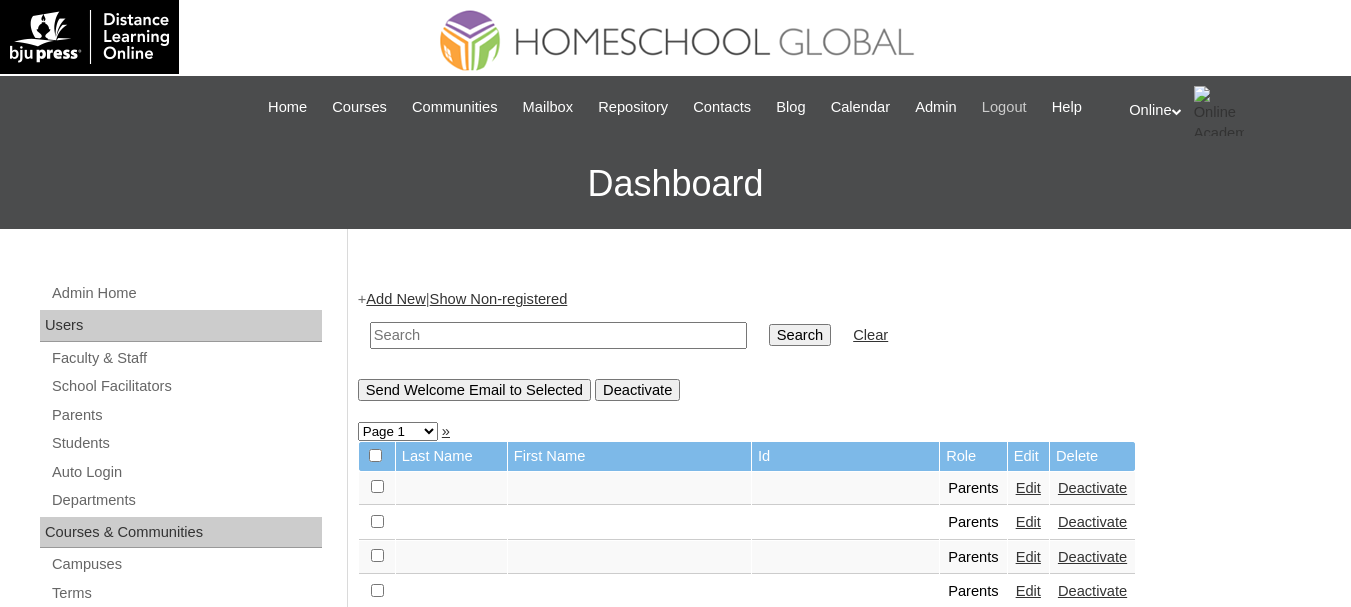 click on "Logout" at bounding box center (1004, 107) 